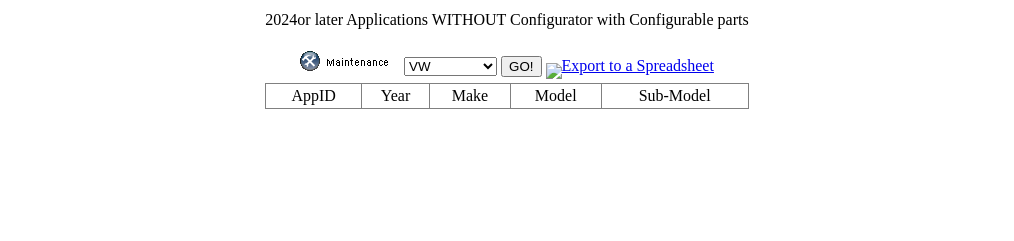 scroll, scrollTop: 0, scrollLeft: 0, axis: both 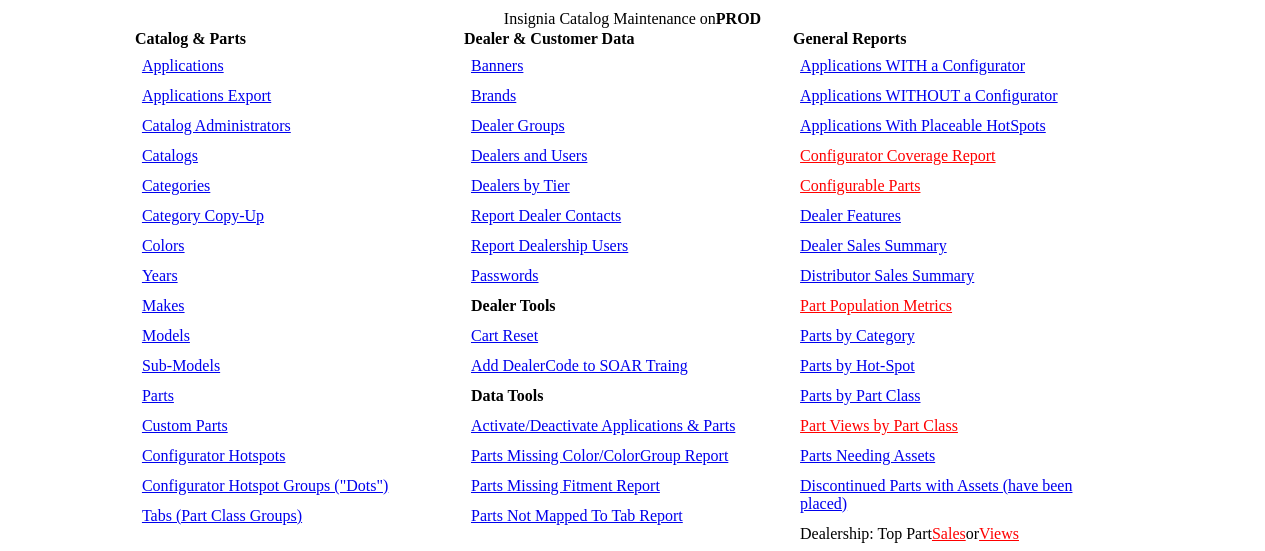 click on "Applications WITHOUT a Configurator" at bounding box center (929, 95) 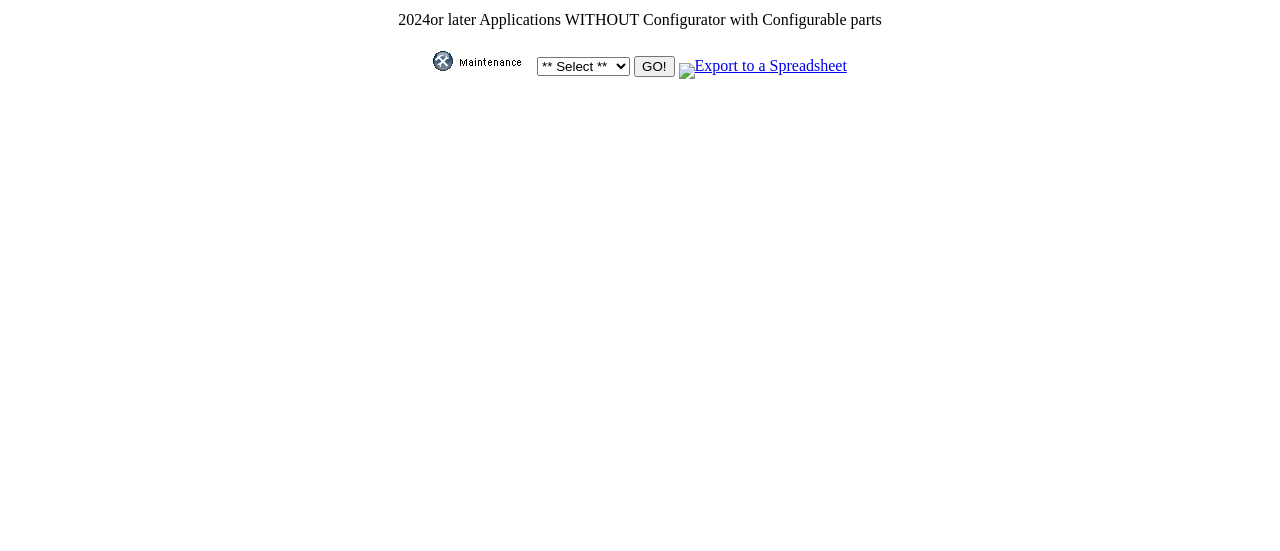 scroll, scrollTop: 0, scrollLeft: 0, axis: both 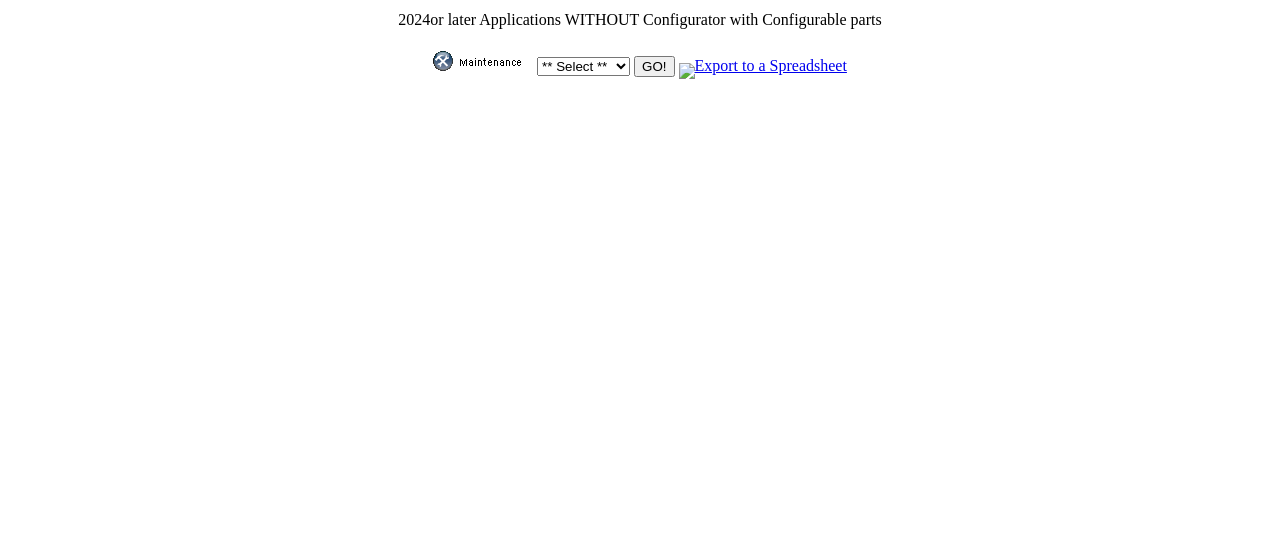 click on "** Select **
Acura
Alfa Romeo
Audi
Bentley
BMW
DoubleTake
Ford
GM
Honda
Hyundai
Infiniti
Jaguar
Kia
Land Rover
Lexus
Maserati
Mazda
Mercedes
META
Mini
Mitsubishi
Mopar
Nissan
Porsche
Saturn
Scion
Smart
Subaru
Toyota
Volvo
VW
Yamaha" at bounding box center [583, 66] 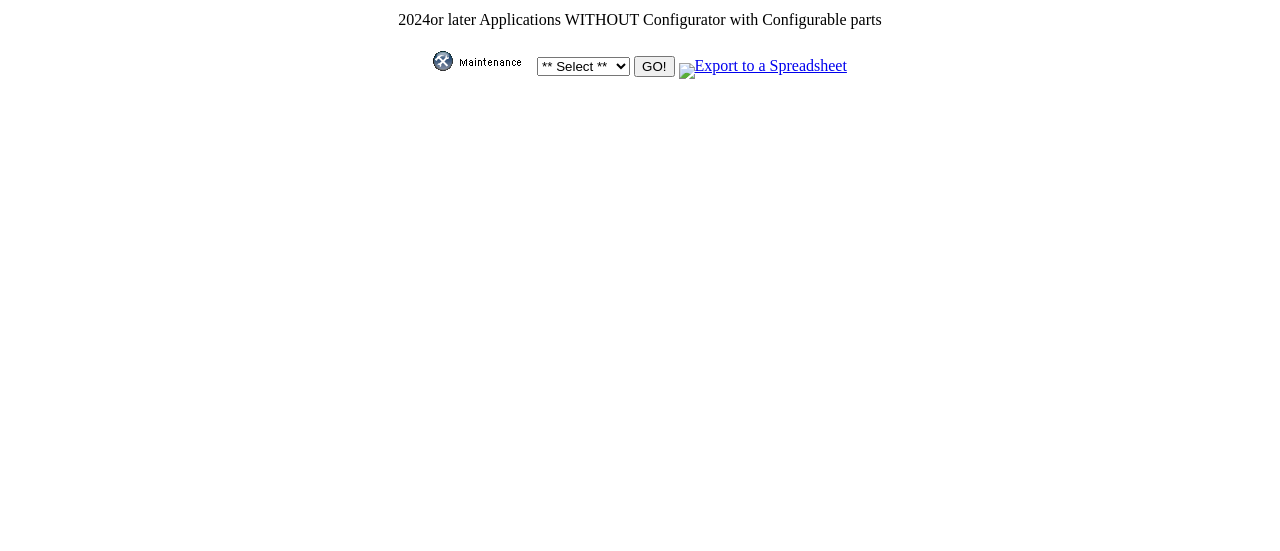 select on "1" 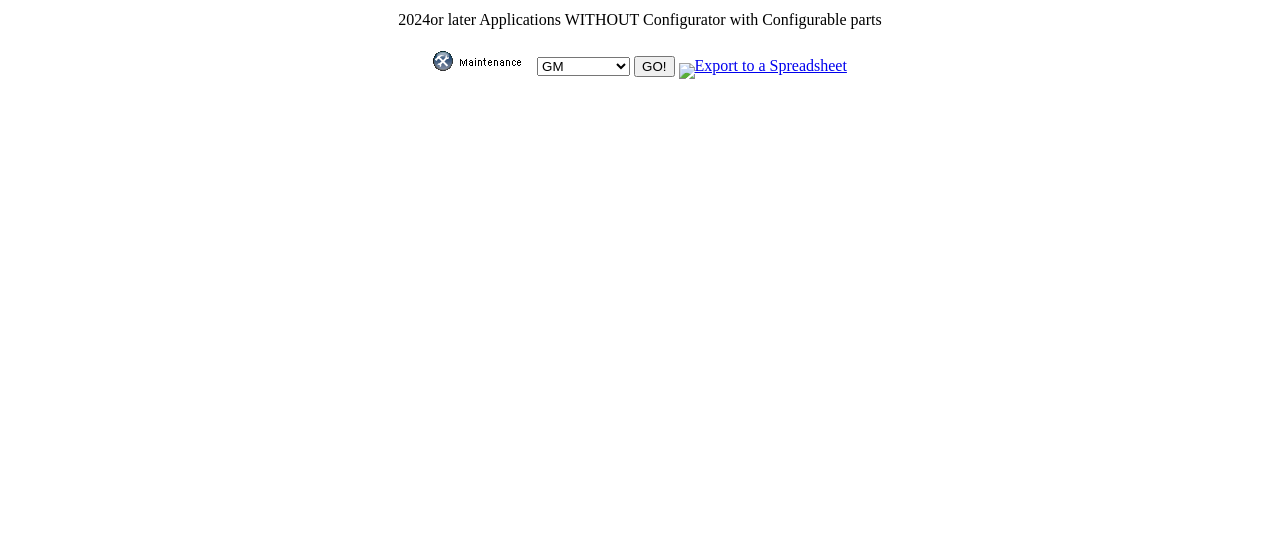 scroll, scrollTop: 0, scrollLeft: 0, axis: both 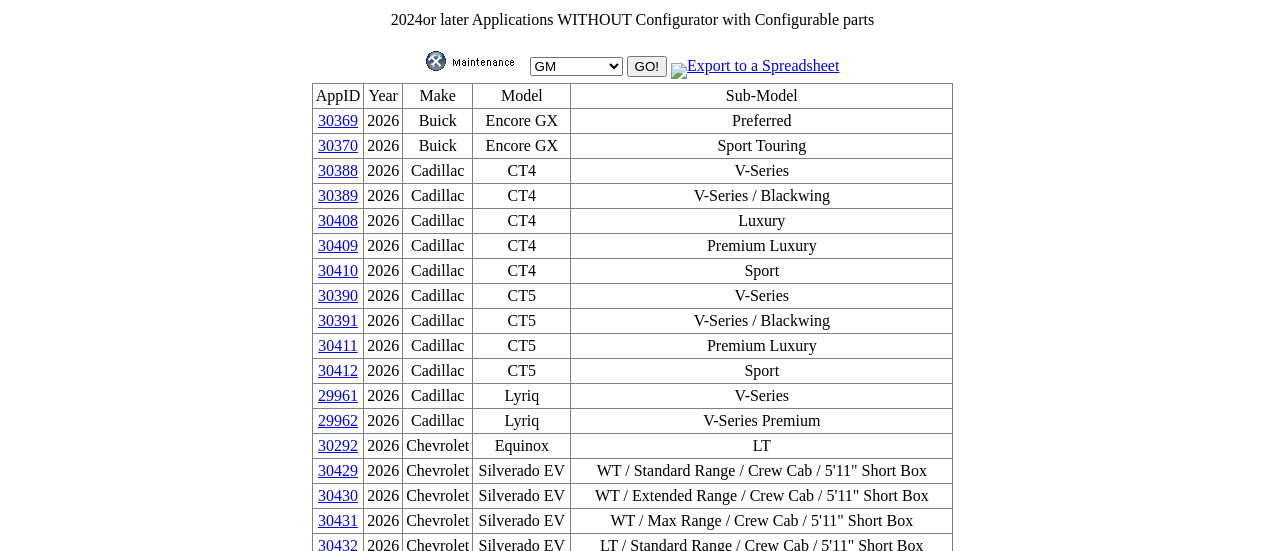 click on "30391" at bounding box center (338, 320) 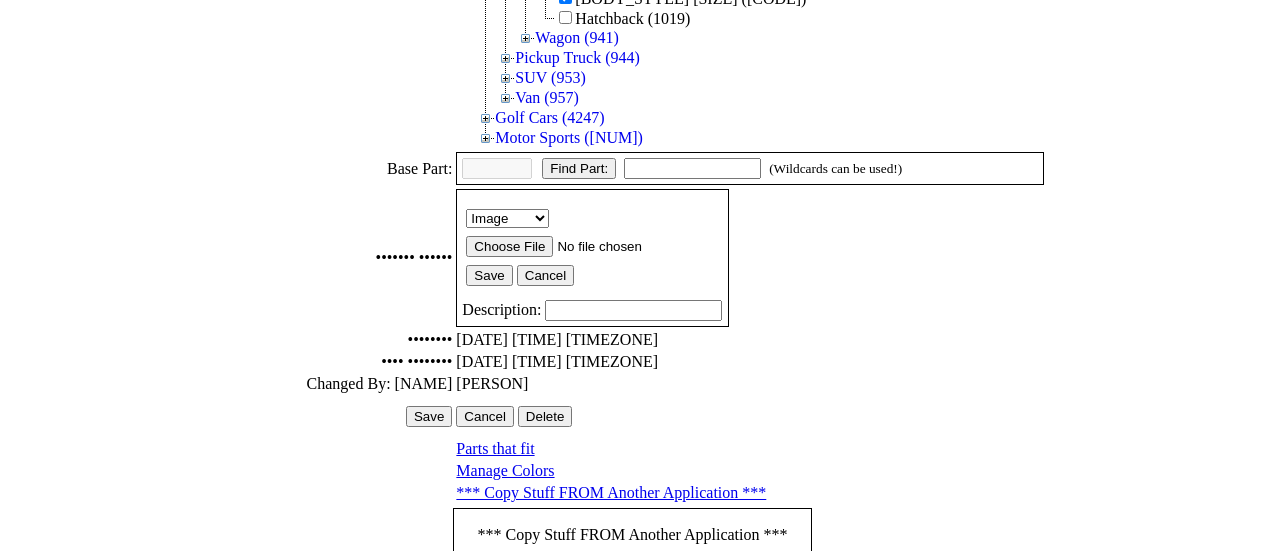 scroll, scrollTop: 734, scrollLeft: 0, axis: vertical 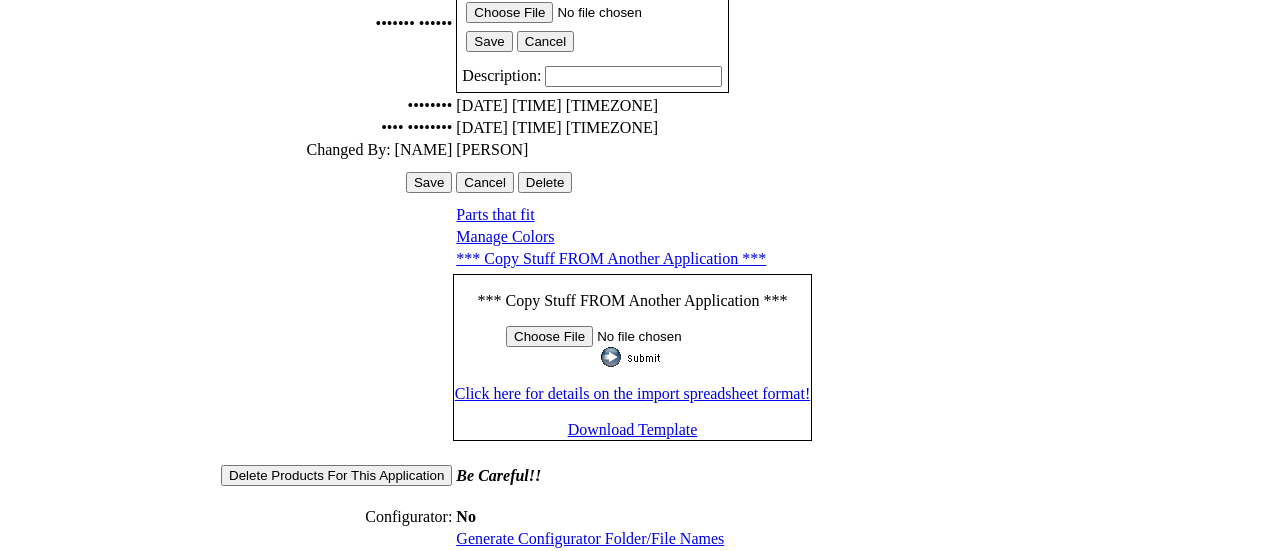 click on "Generate Configurator Folder/File Names" at bounding box center [590, 538] 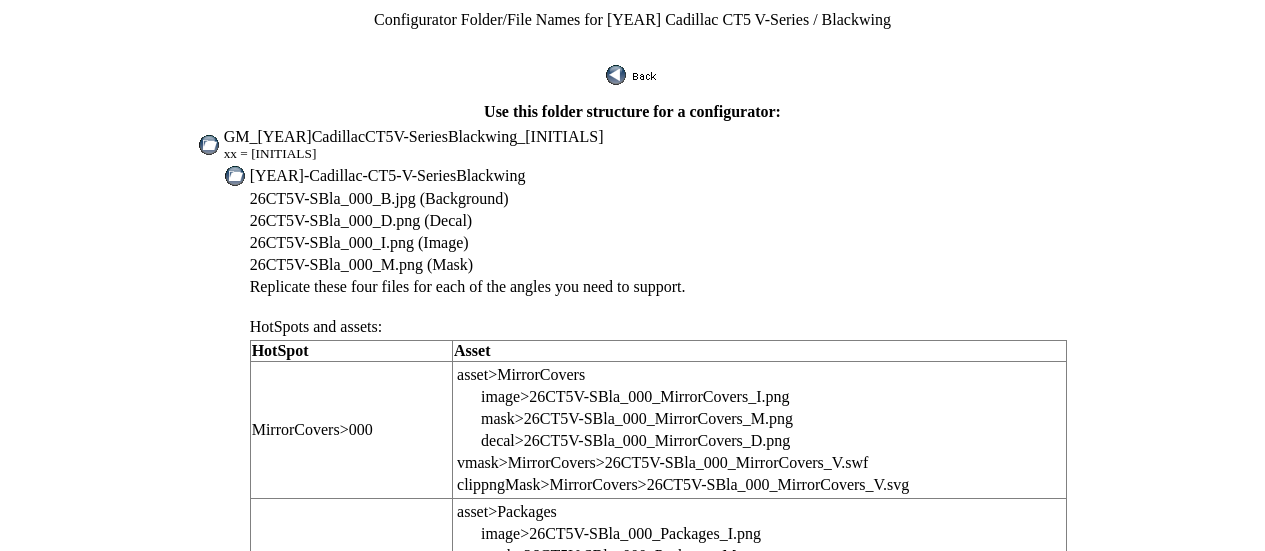 scroll, scrollTop: 0, scrollLeft: 0, axis: both 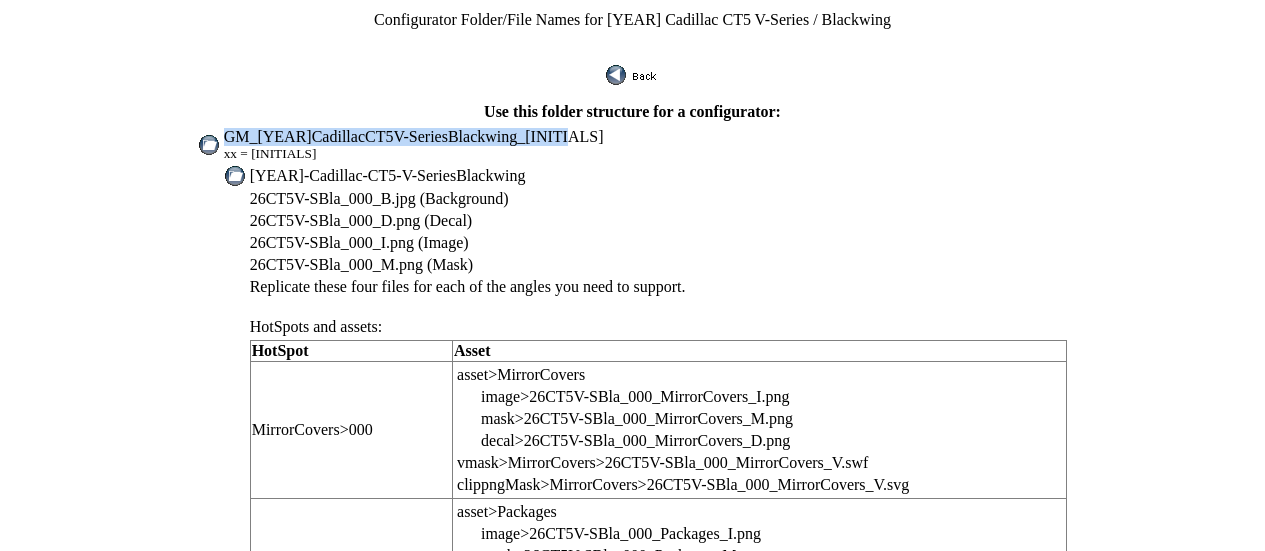 drag, startPoint x: 270, startPoint y: 127, endPoint x: 596, endPoint y: 125, distance: 326.00613 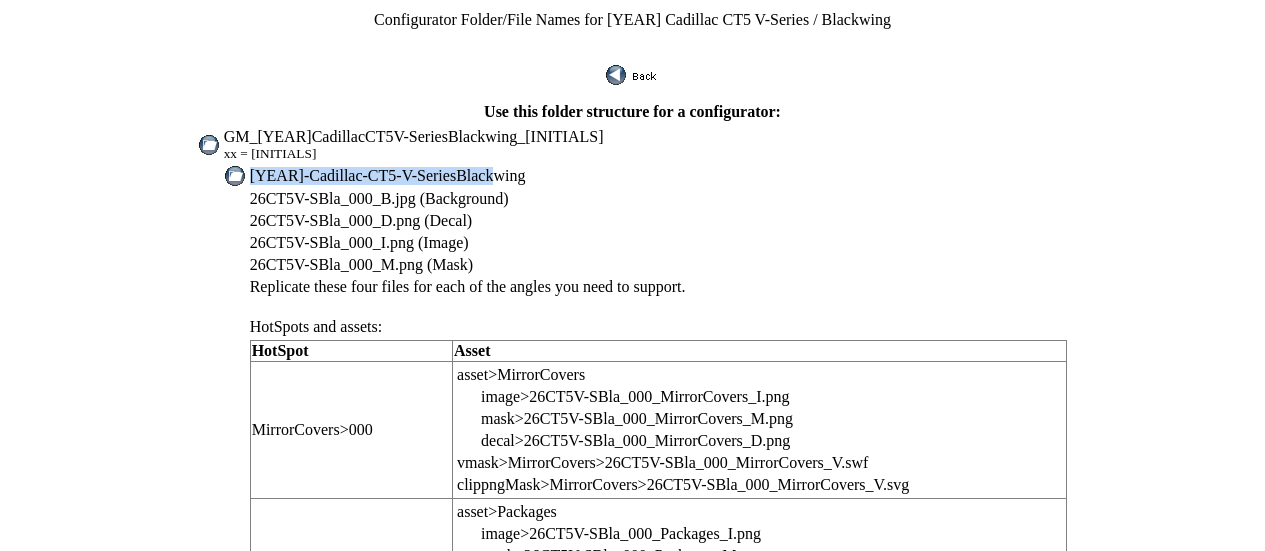 drag, startPoint x: 297, startPoint y: 163, endPoint x: 539, endPoint y: 163, distance: 242 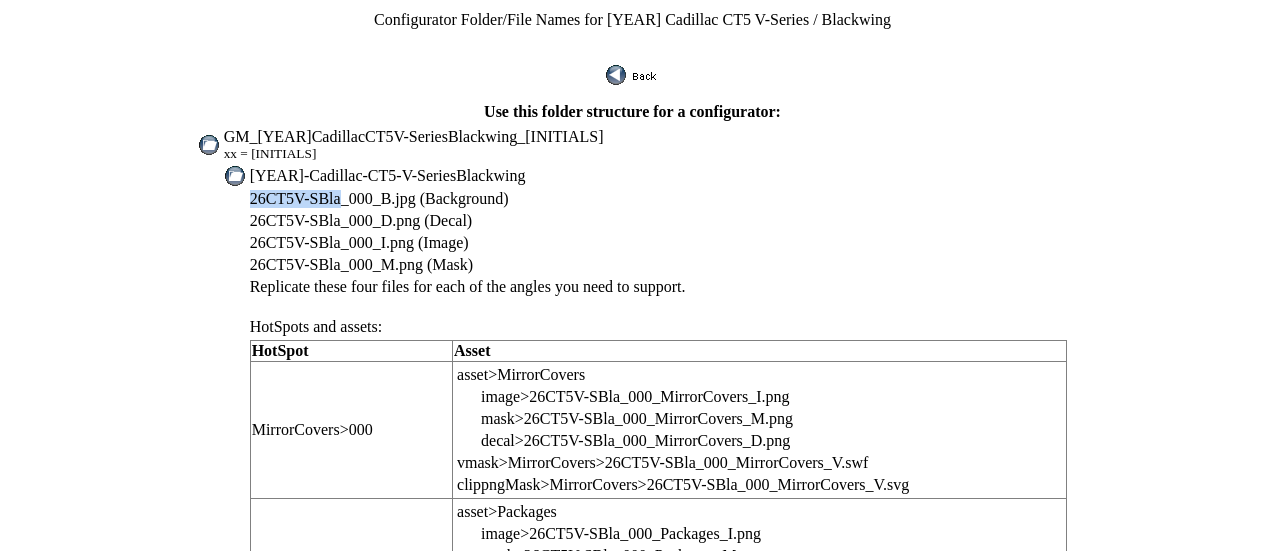 drag, startPoint x: 294, startPoint y: 184, endPoint x: 373, endPoint y: 185, distance: 79.00633 